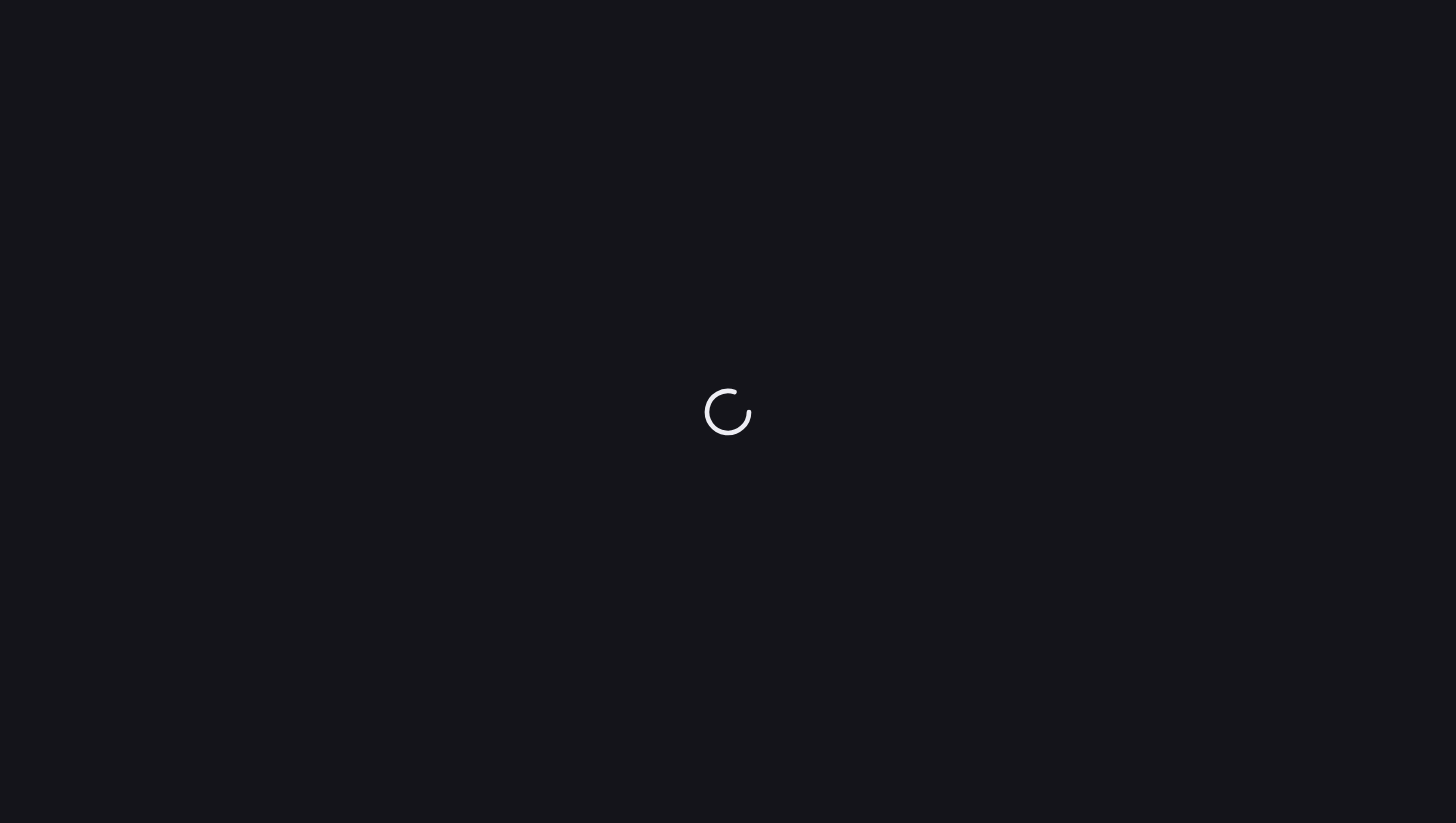 scroll, scrollTop: 0, scrollLeft: 0, axis: both 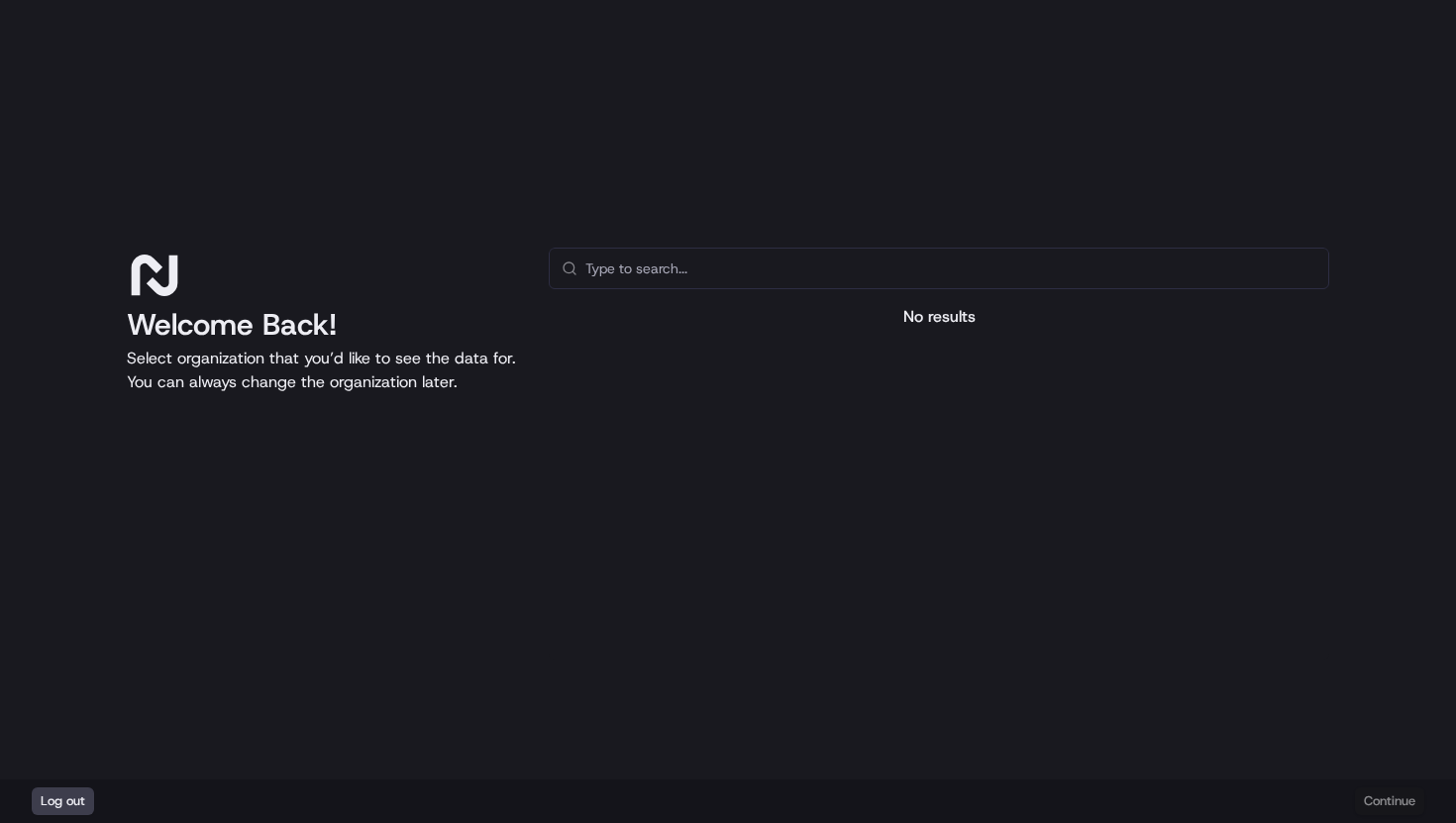 click on "Log out Continue" at bounding box center (728, 801) 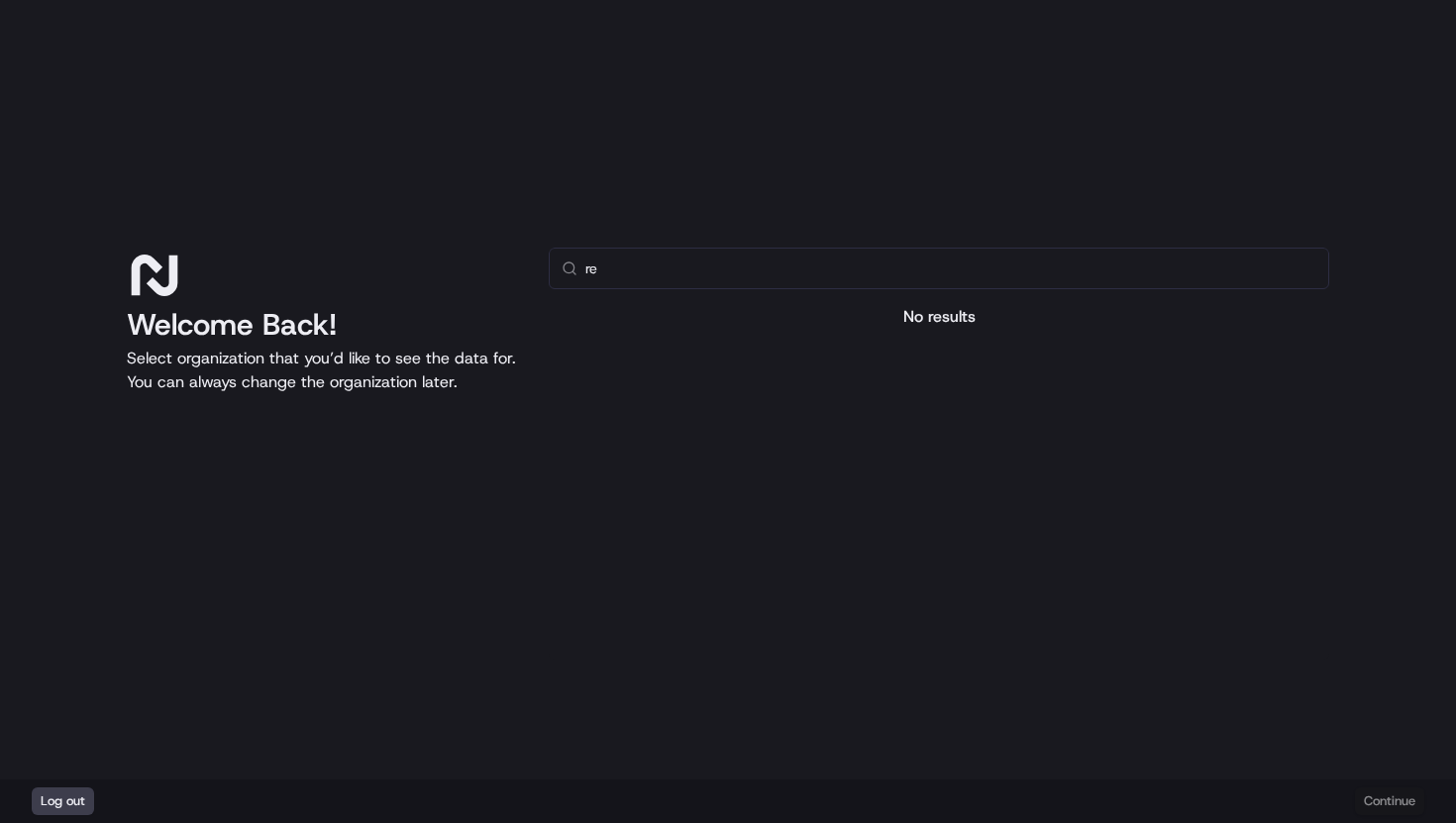 type on "r" 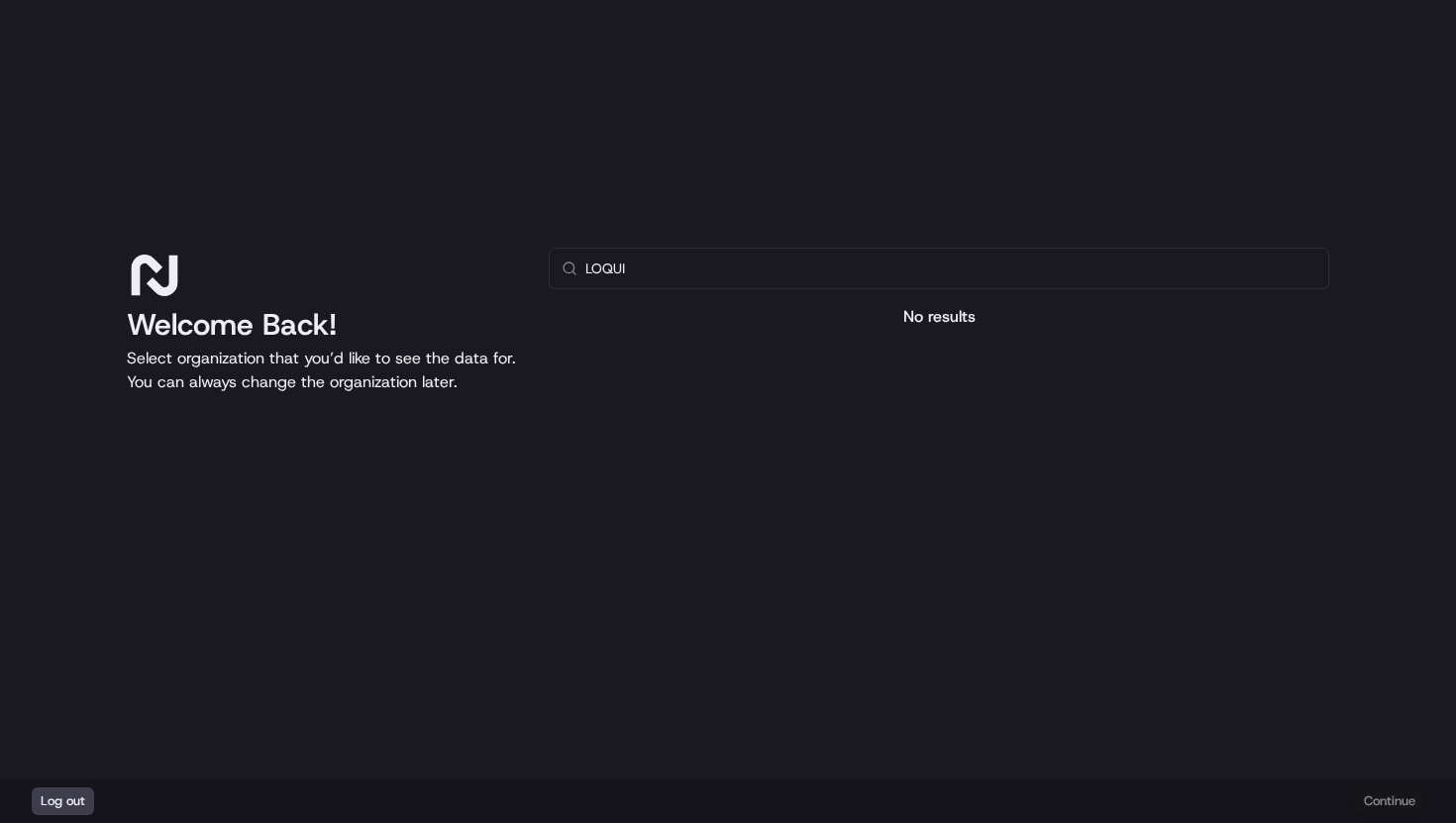 type on "LOQUI" 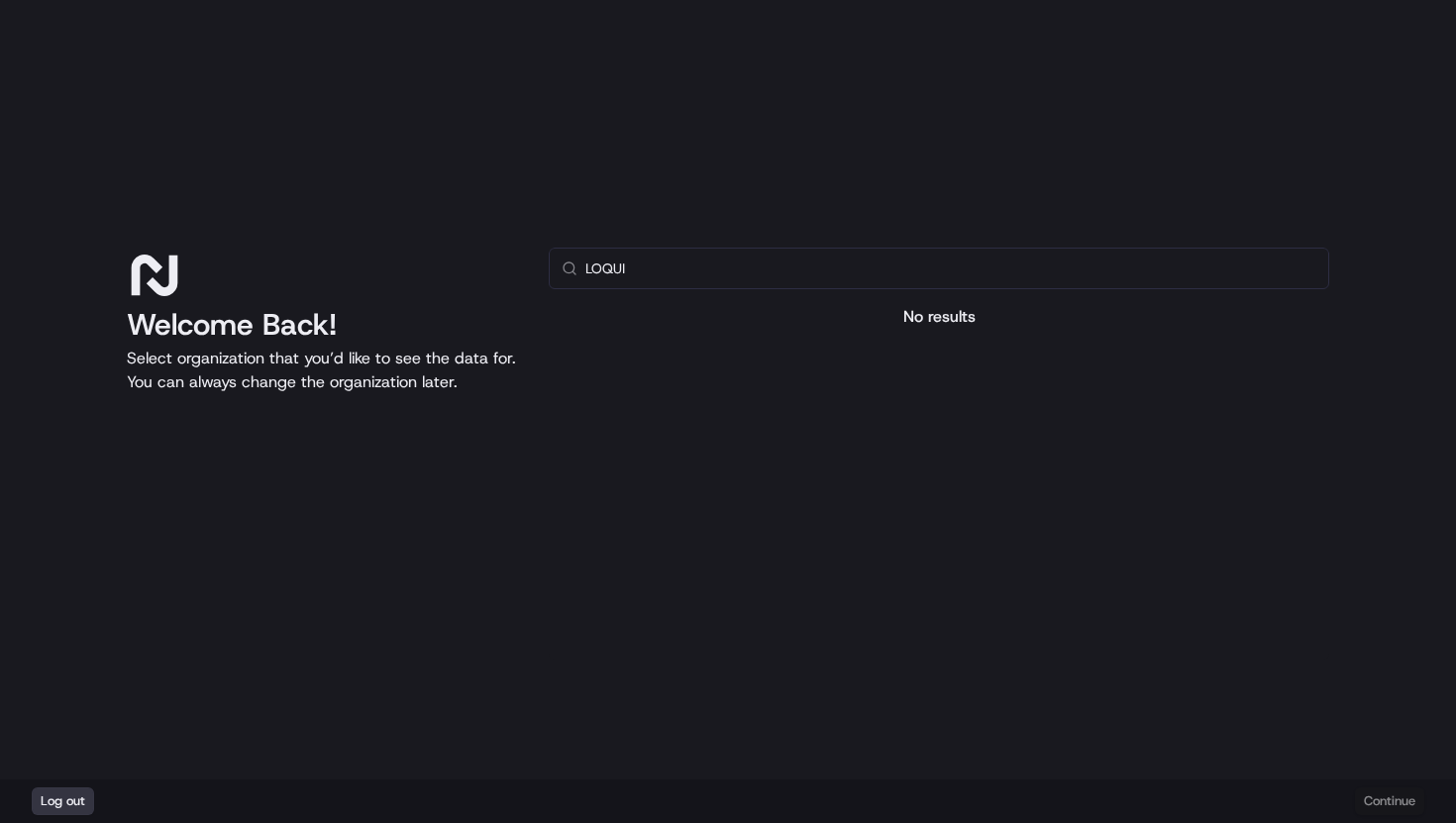 click on "Log out" at bounding box center [62, 801] 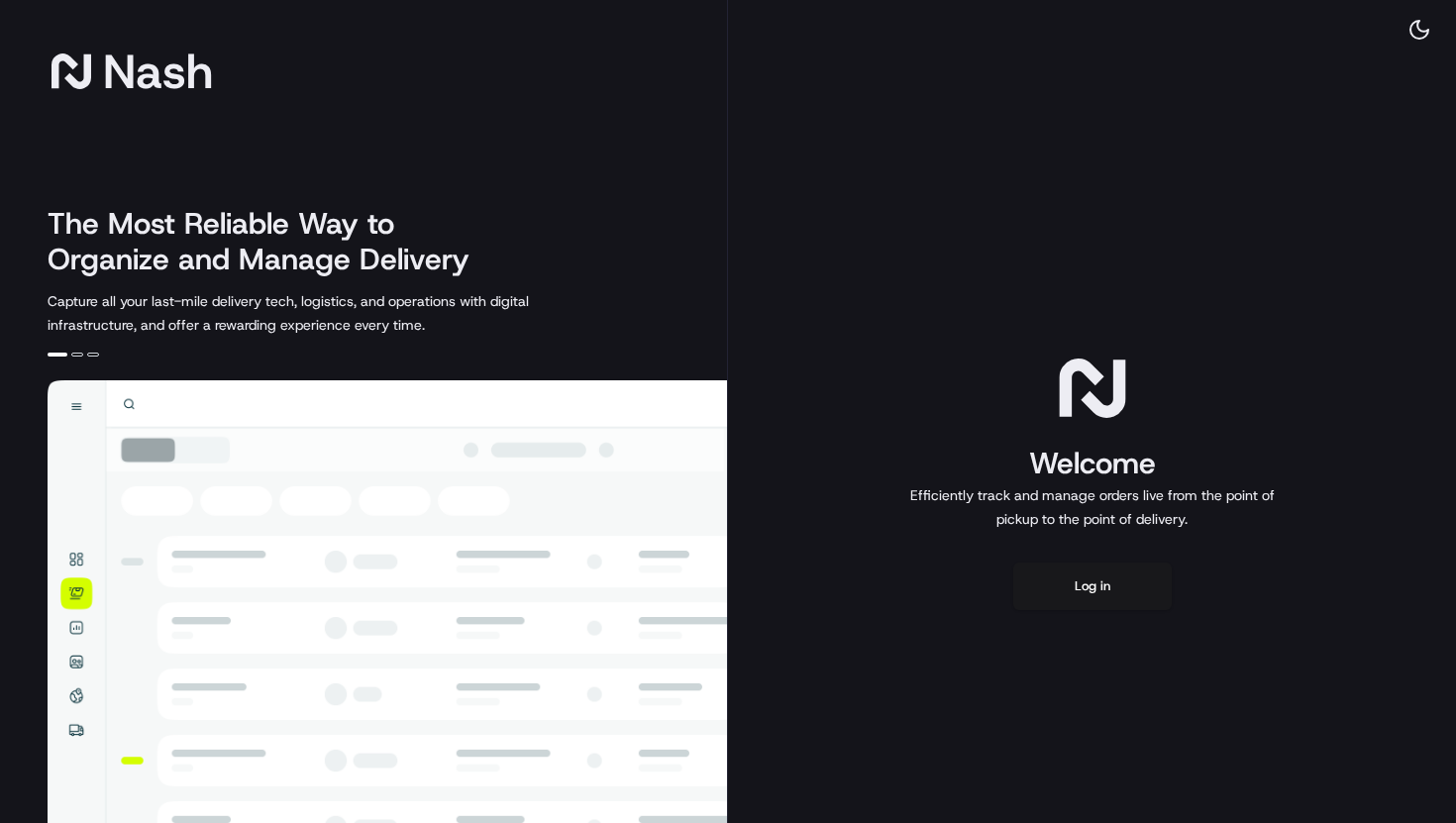 scroll, scrollTop: 0, scrollLeft: 0, axis: both 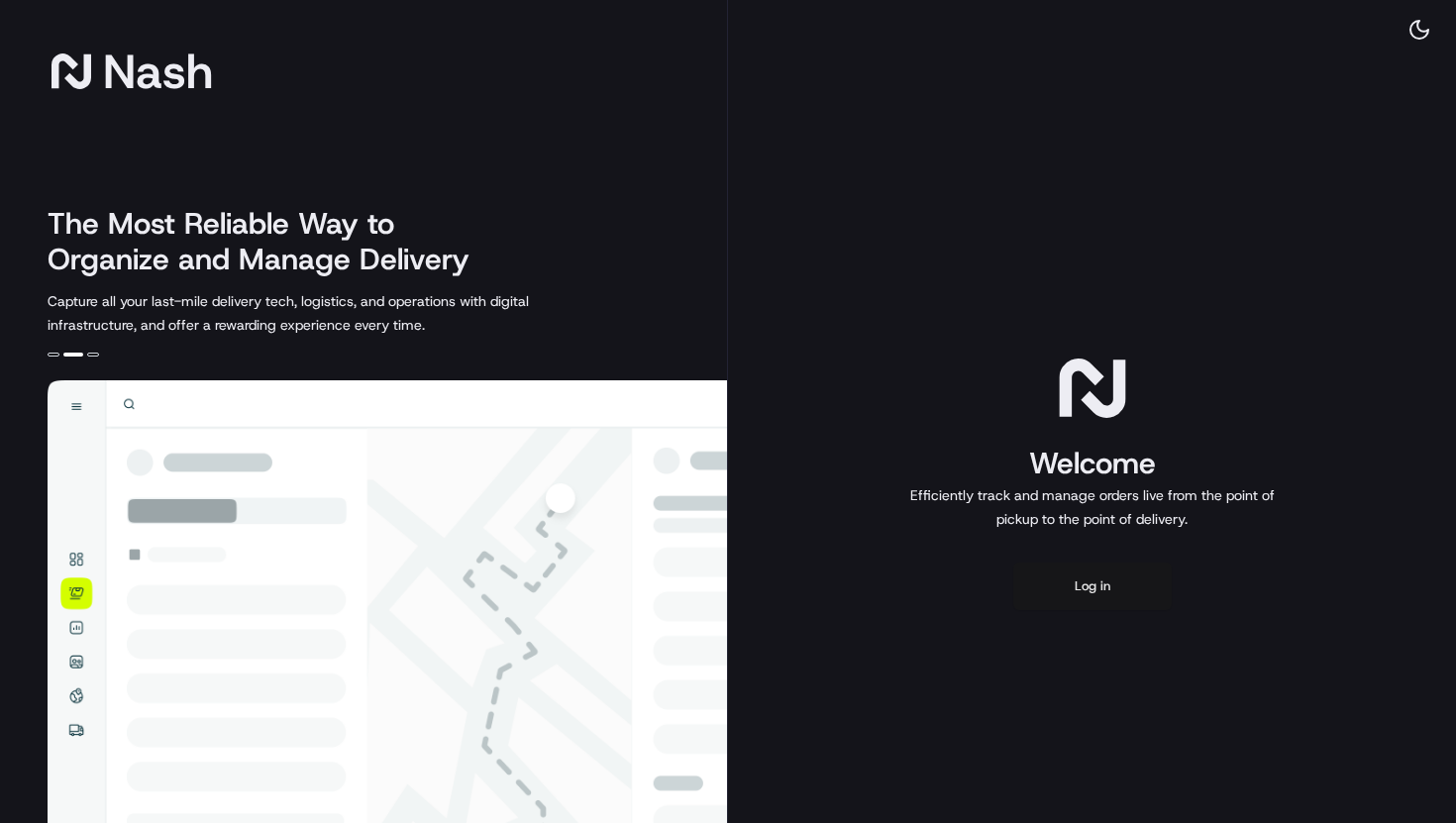 click on "Log in" at bounding box center (1092, 586) 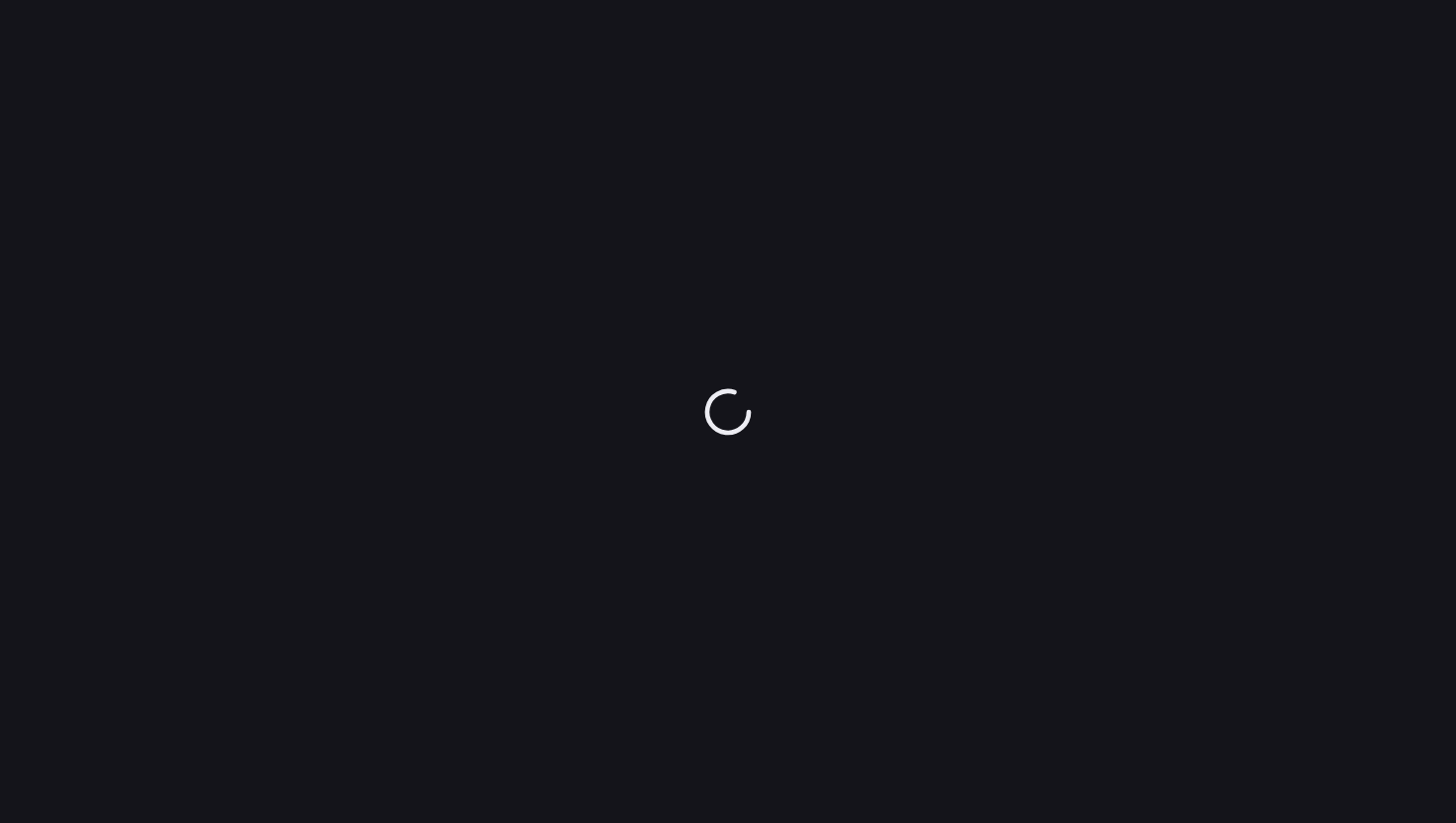 scroll, scrollTop: 0, scrollLeft: 0, axis: both 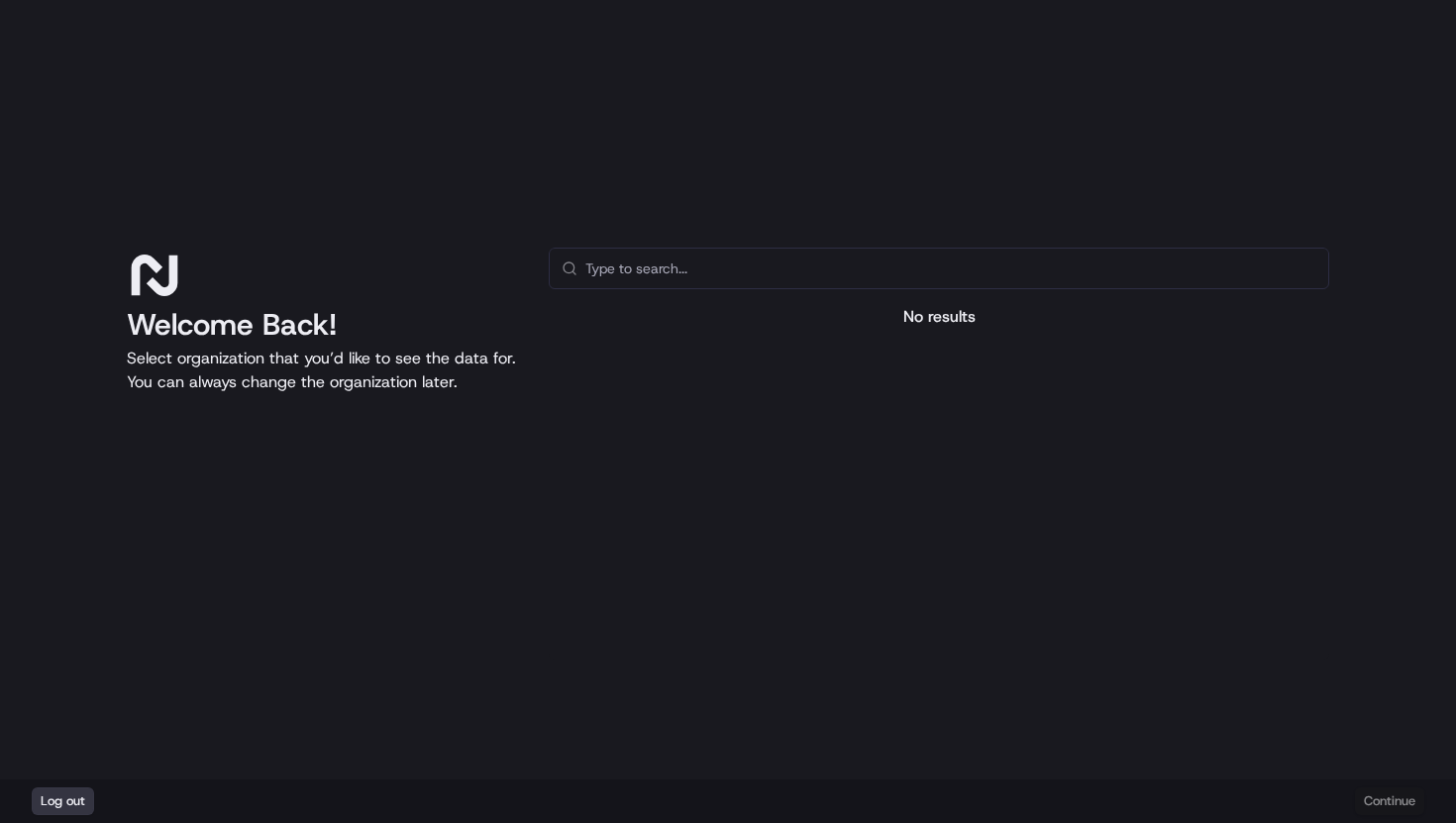 click on "Log out" at bounding box center [62, 801] 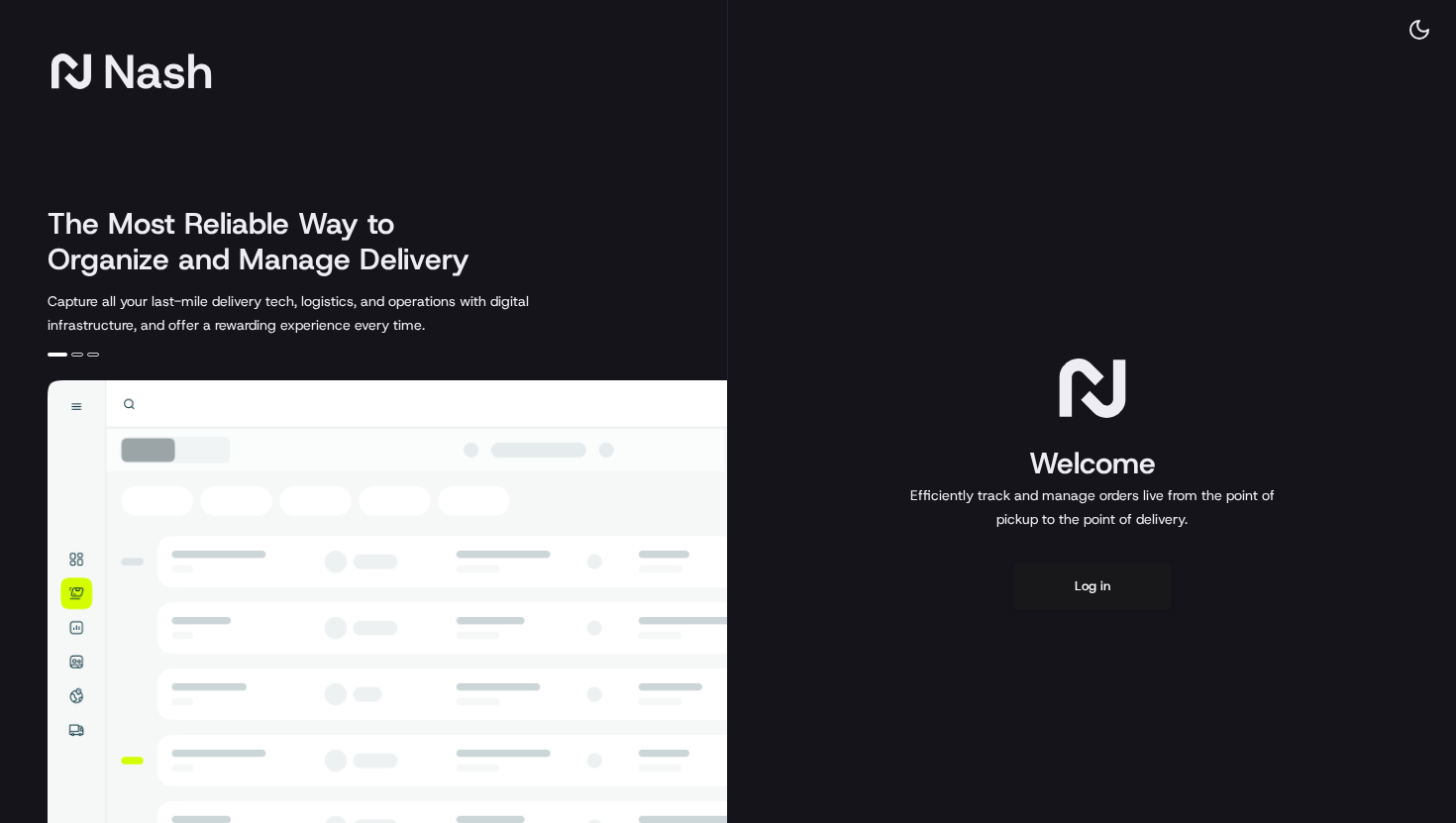 scroll, scrollTop: 0, scrollLeft: 0, axis: both 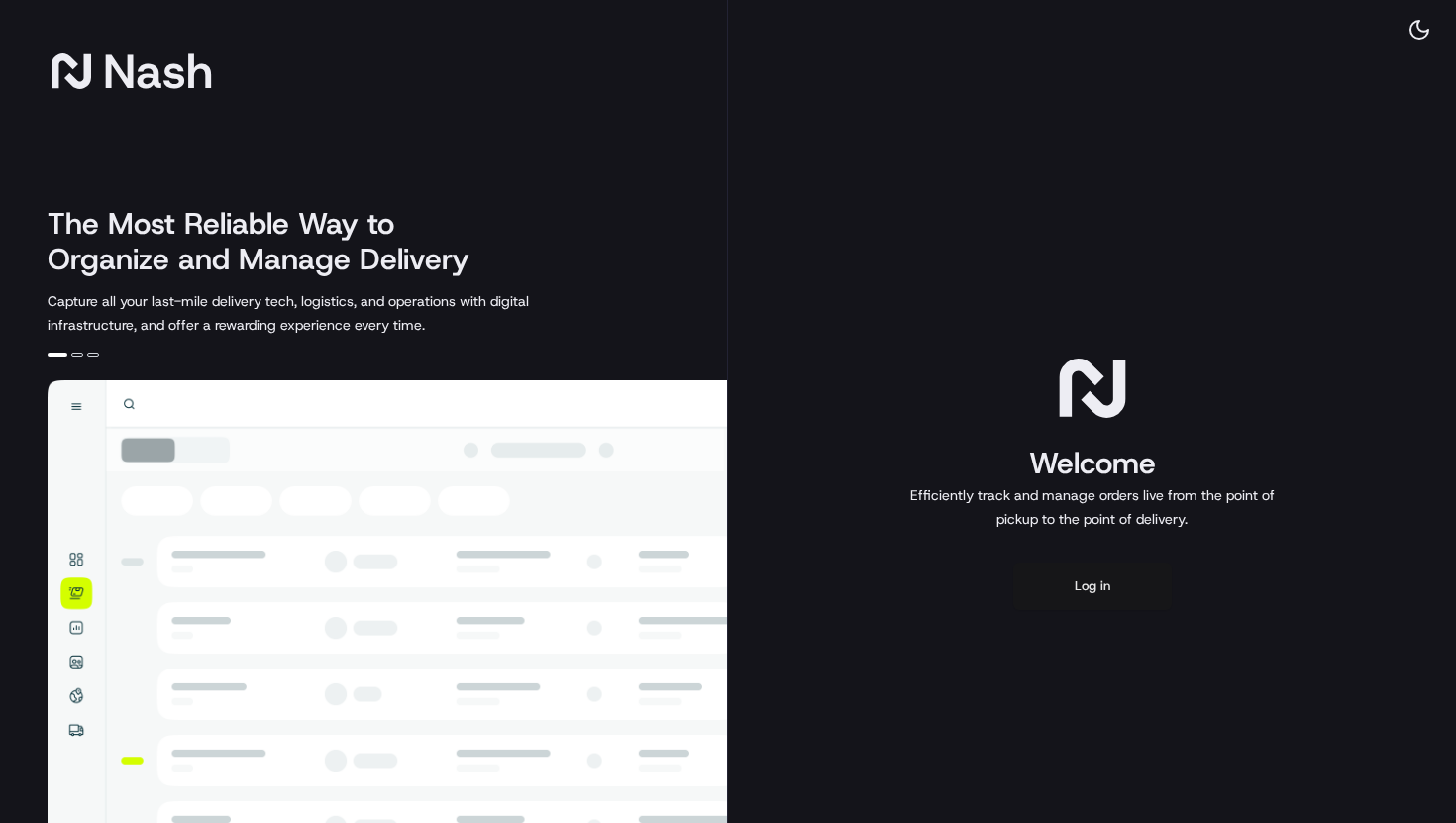 click on "Log in" at bounding box center [1092, 586] 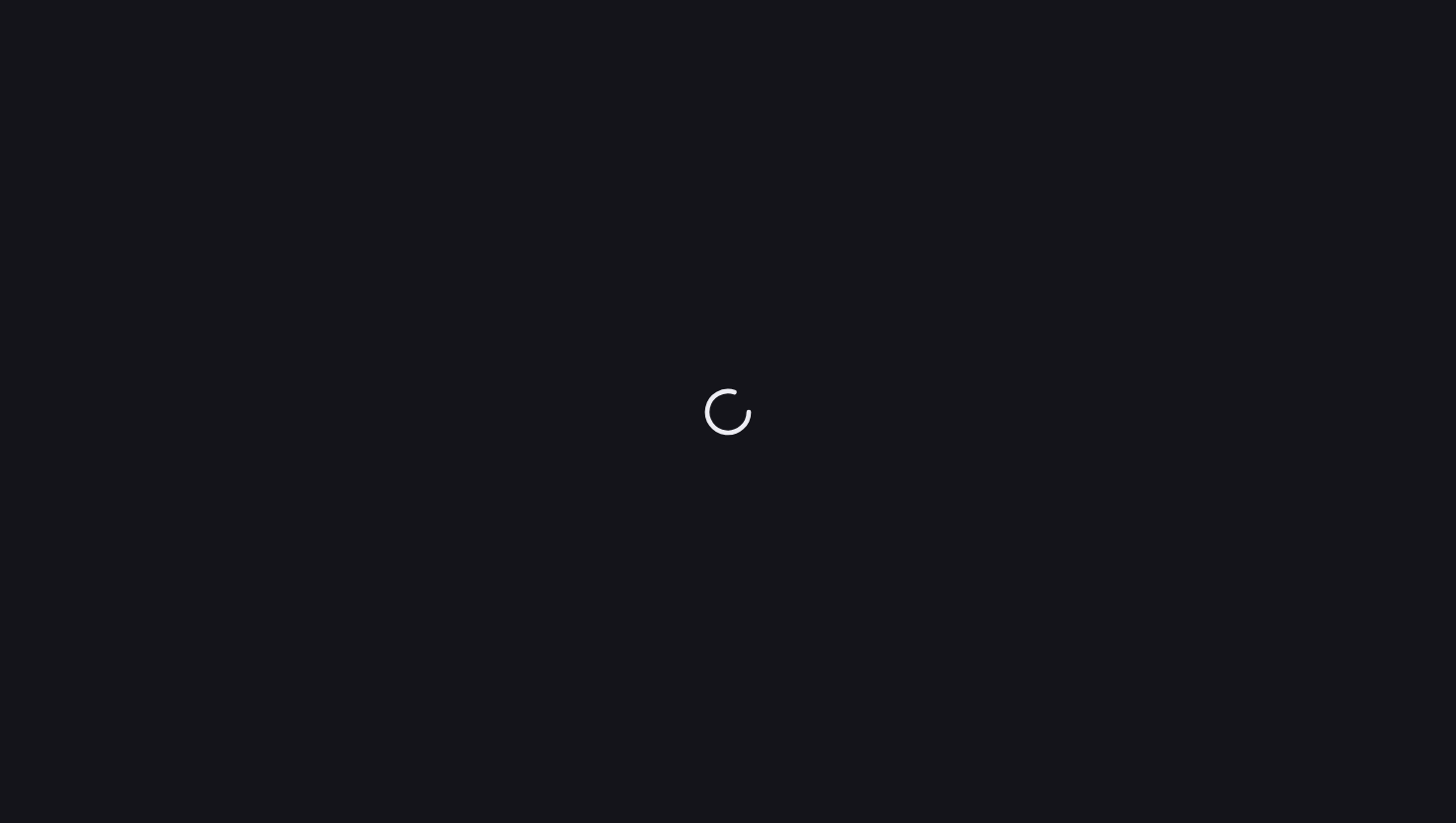 scroll, scrollTop: 0, scrollLeft: 0, axis: both 